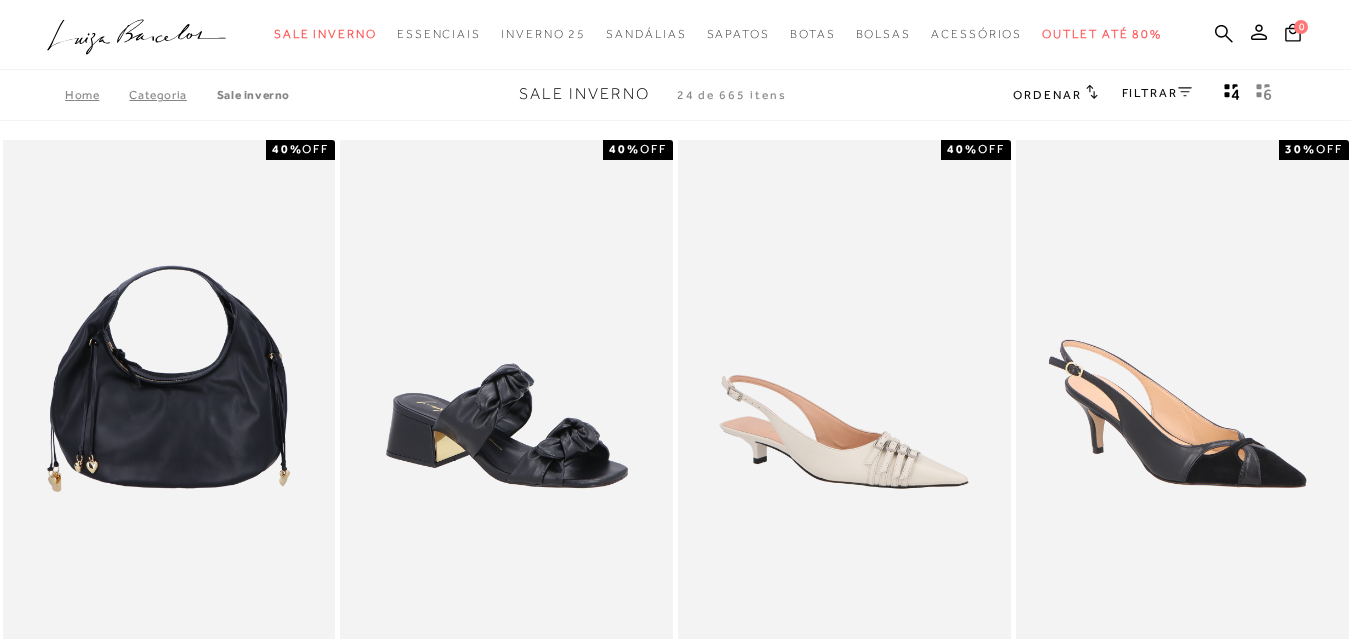 scroll, scrollTop: 0, scrollLeft: 0, axis: both 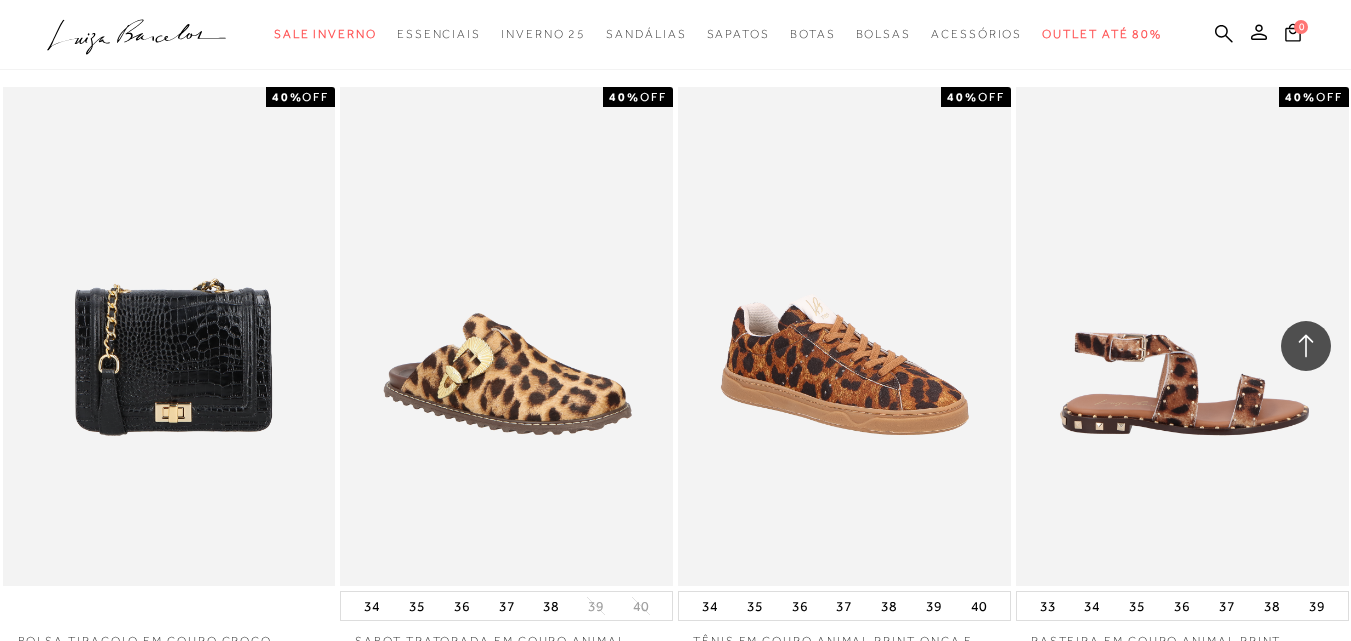 click at bounding box center [1183, 336] 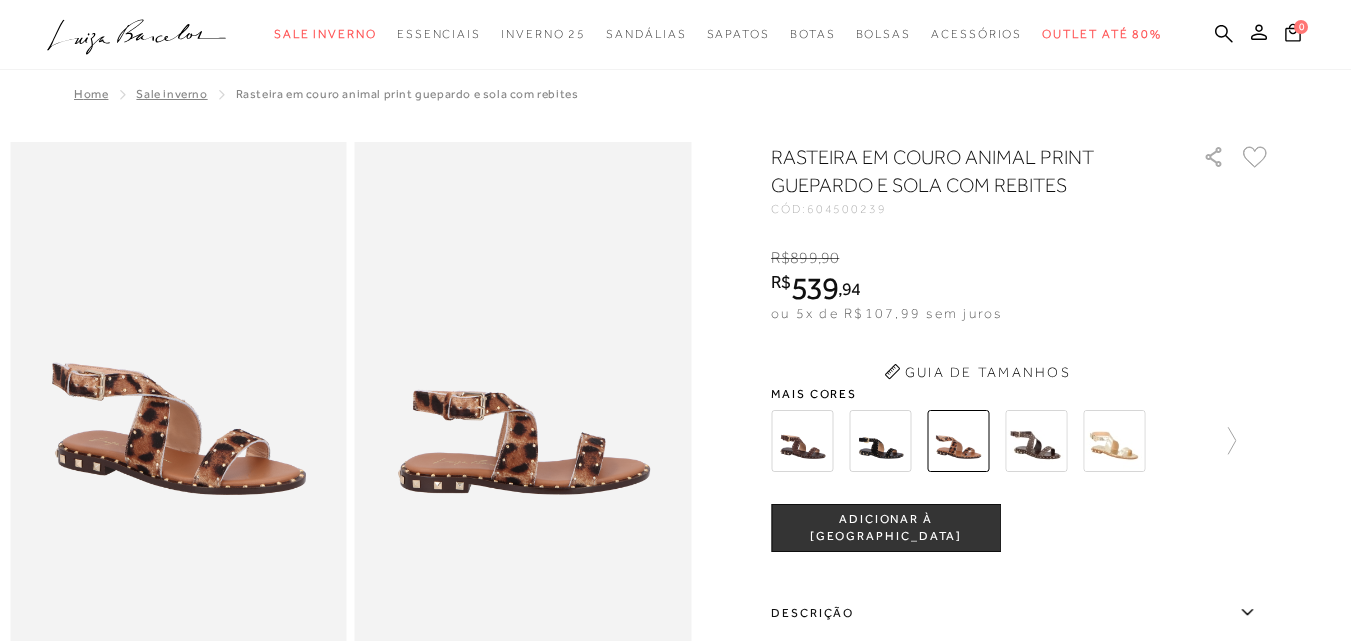 scroll, scrollTop: 0, scrollLeft: 0, axis: both 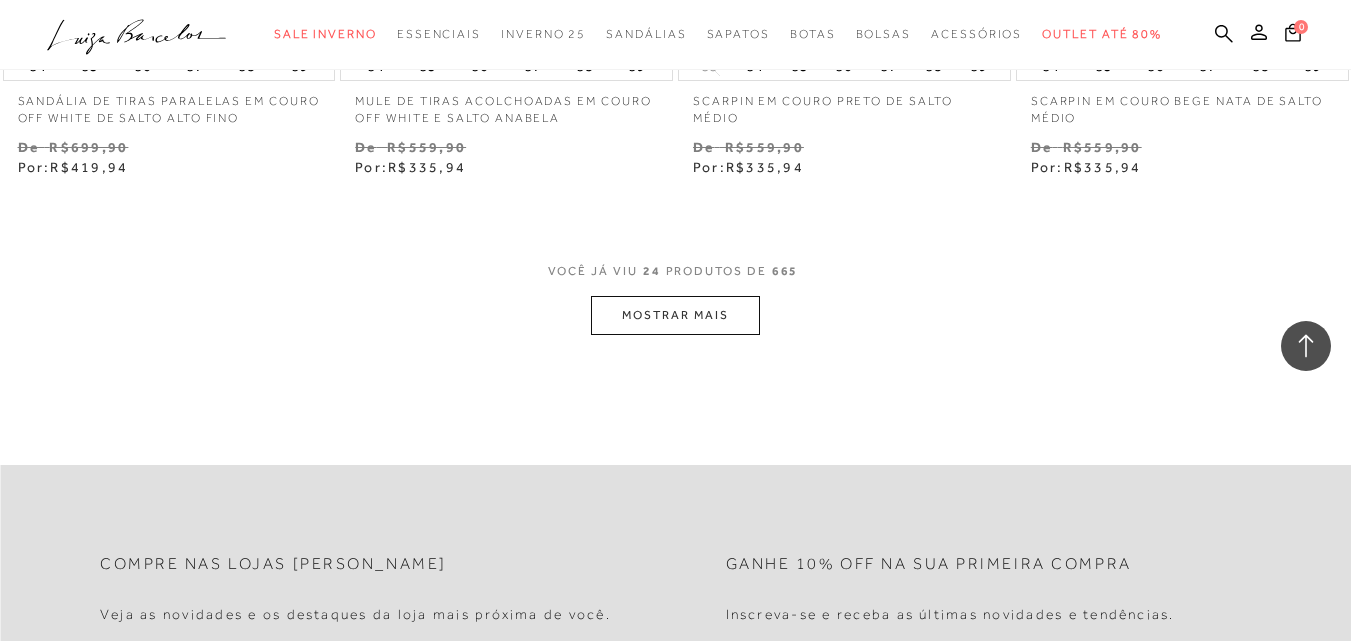 click on "MOSTRAR MAIS" at bounding box center (675, 315) 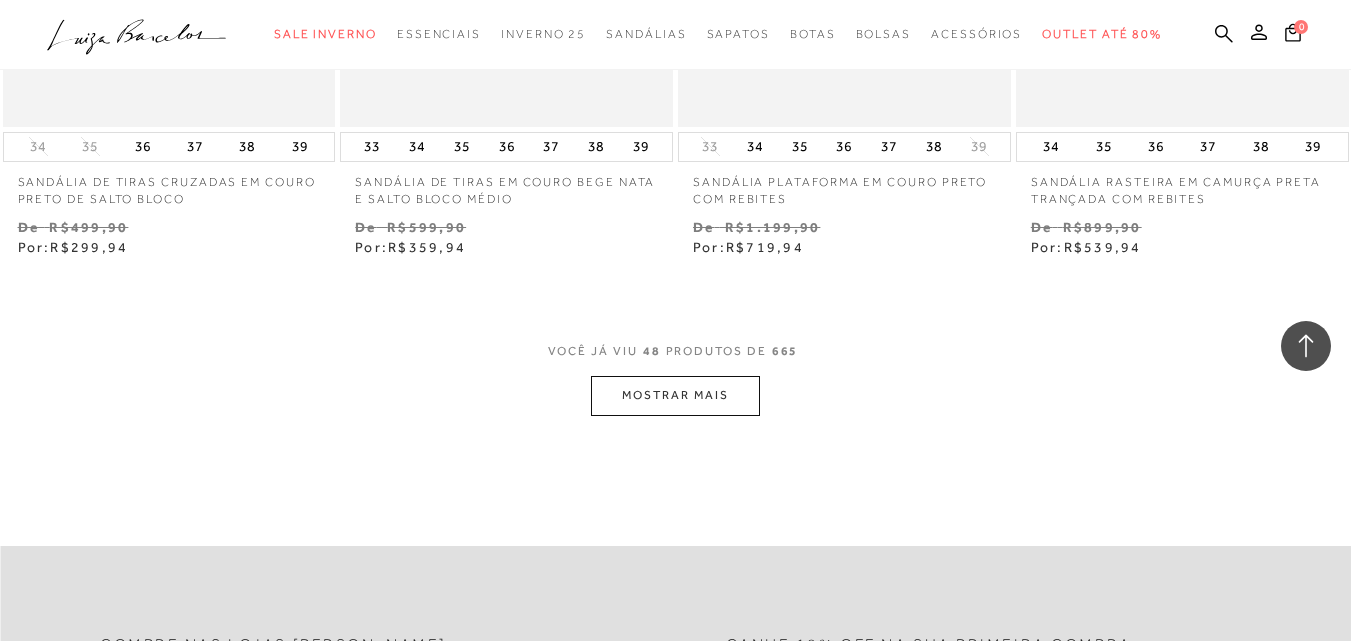 scroll, scrollTop: 11626, scrollLeft: 0, axis: vertical 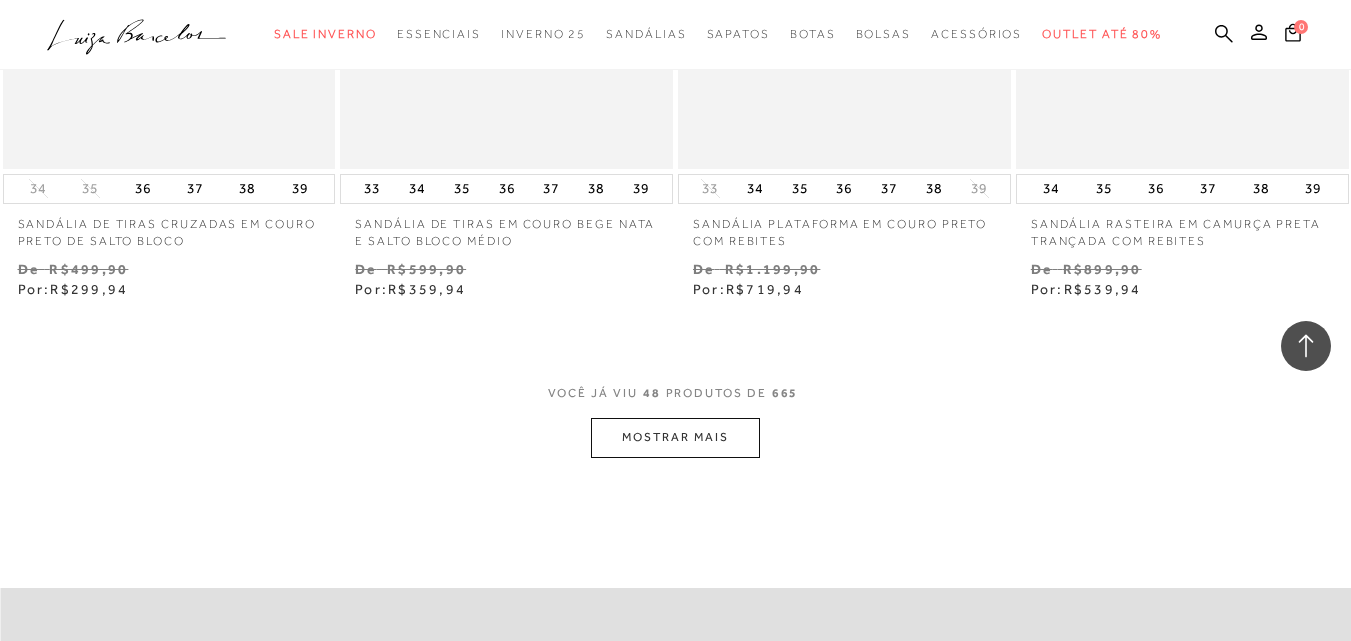 click on "MOSTRAR MAIS" at bounding box center (675, 437) 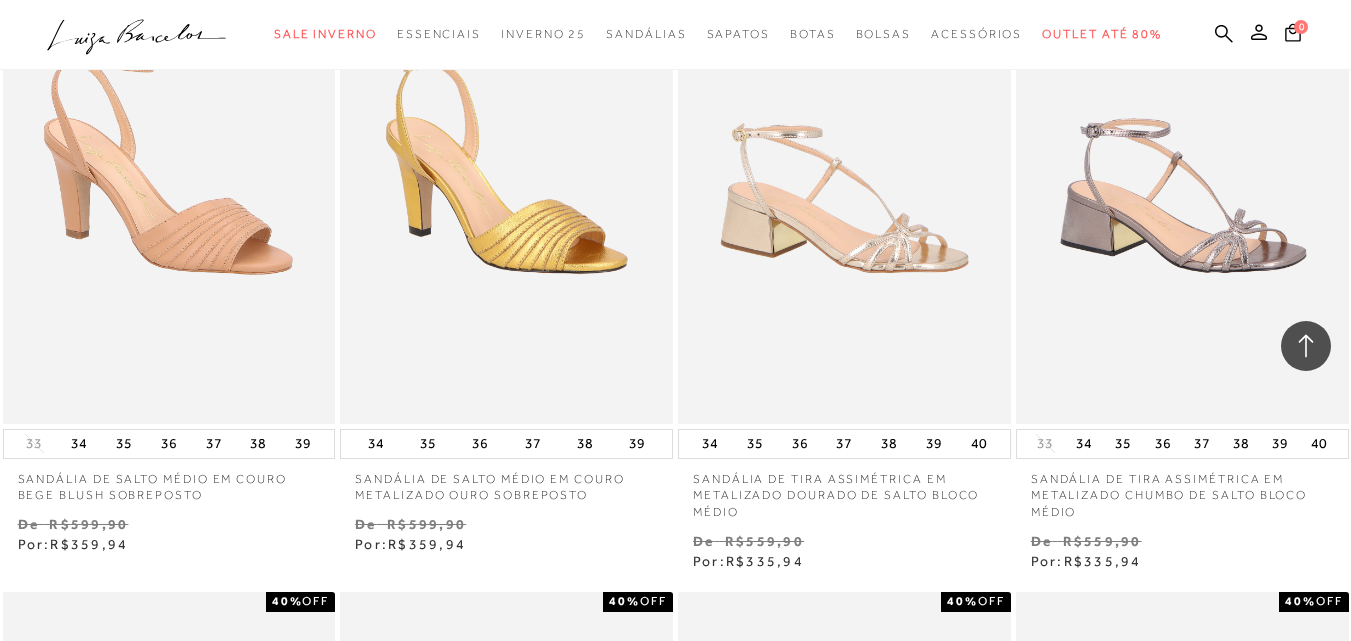 scroll, scrollTop: 10732, scrollLeft: 0, axis: vertical 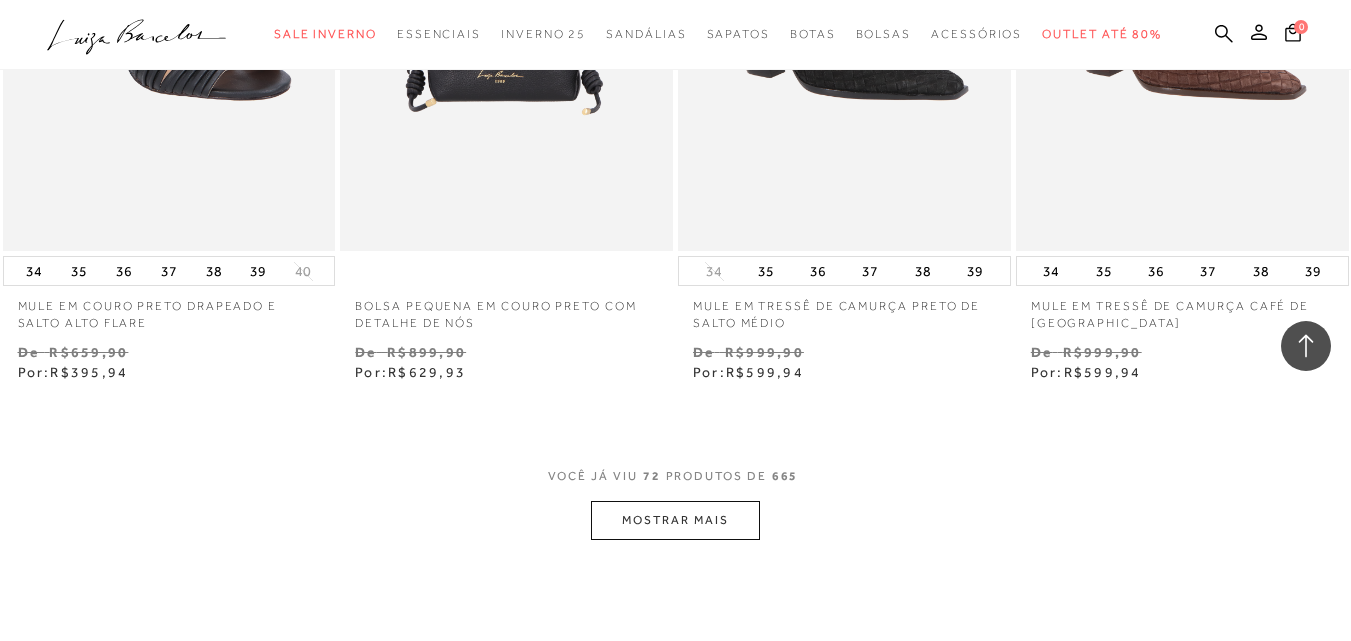 click on "MOSTRAR MAIS" at bounding box center [675, 520] 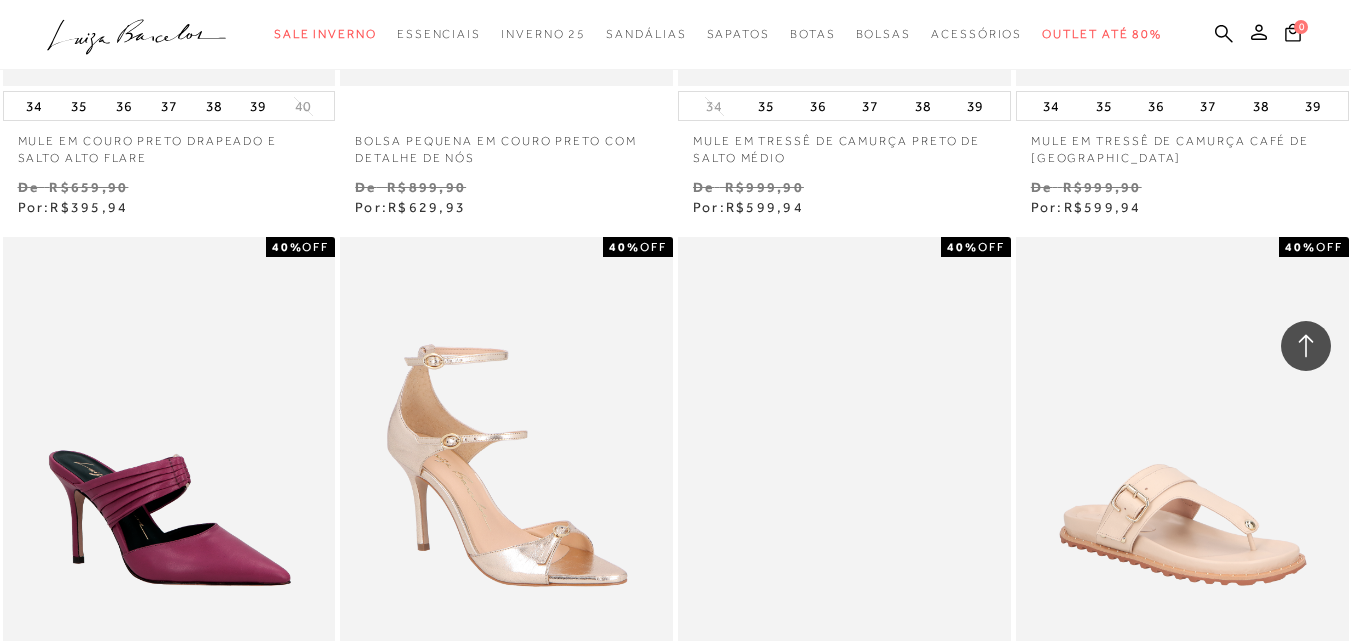 scroll, scrollTop: 15679, scrollLeft: 0, axis: vertical 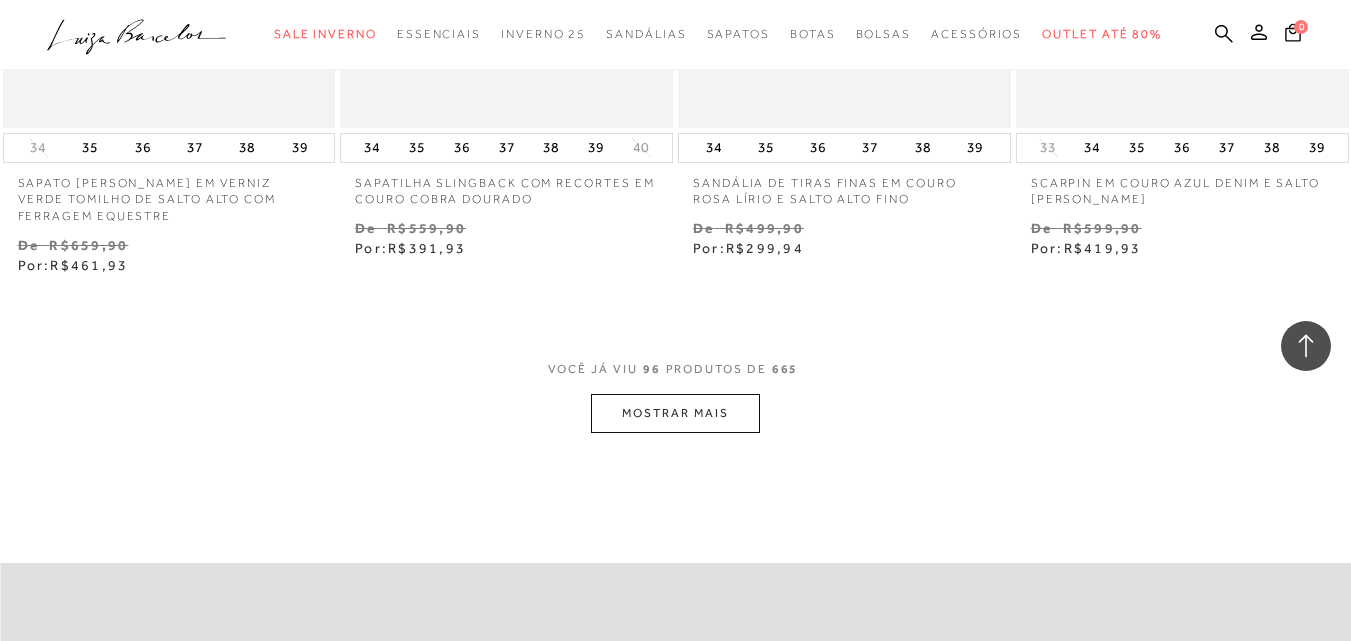 click on "MOSTRAR MAIS" at bounding box center [675, 413] 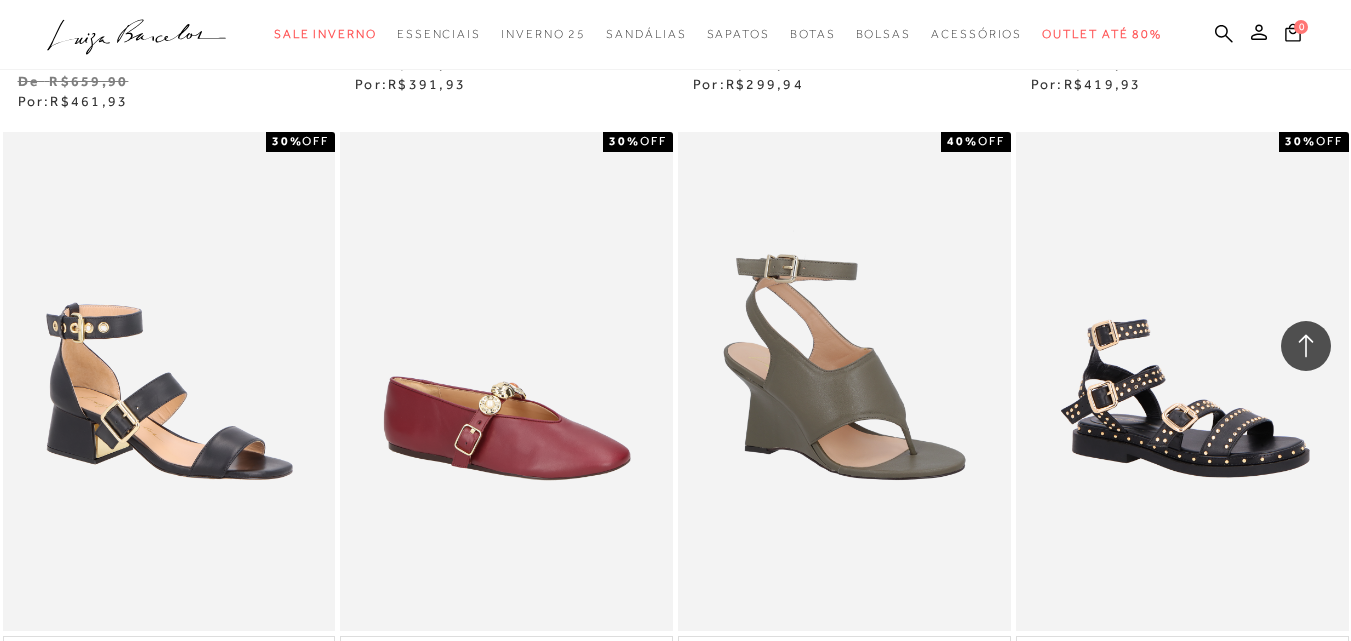 scroll, scrollTop: 19825, scrollLeft: 0, axis: vertical 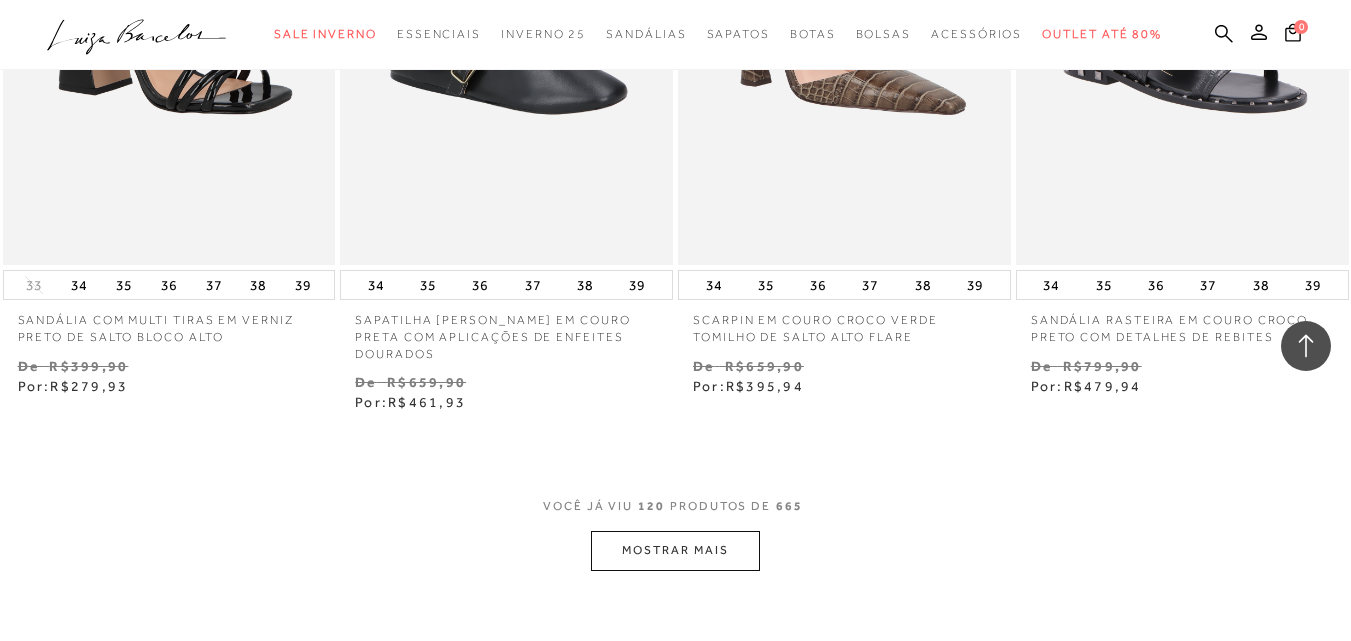 click on "MOSTRAR MAIS" at bounding box center [675, 550] 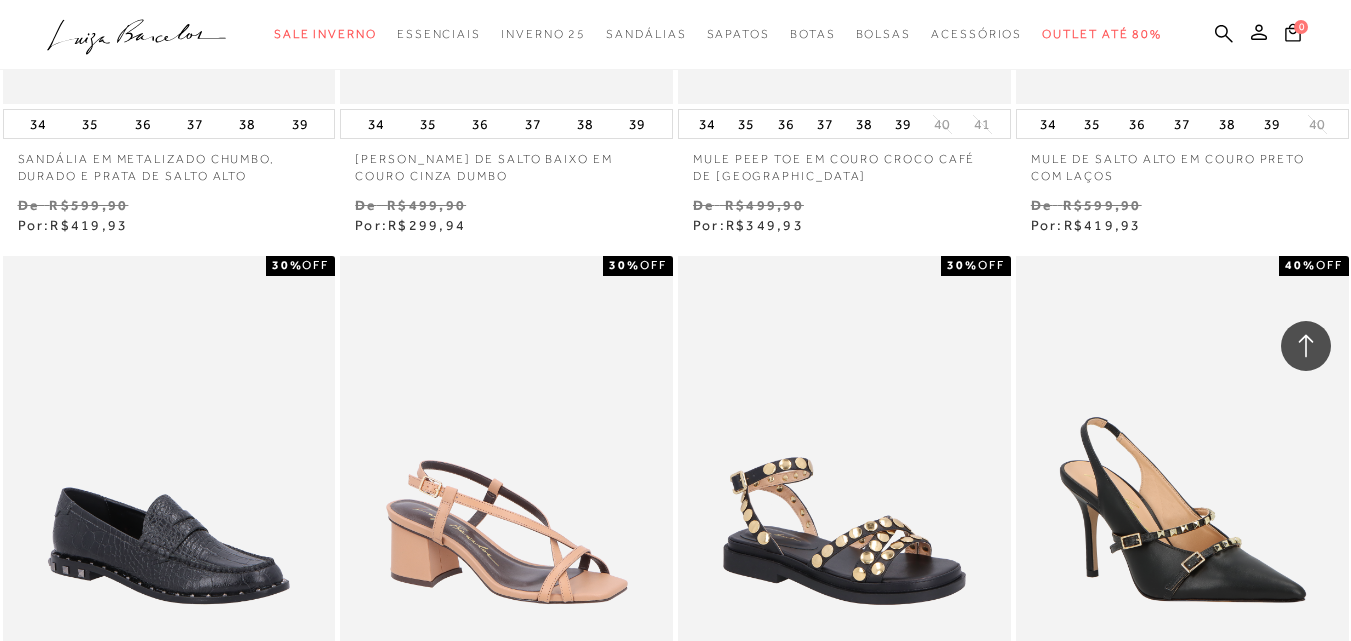 scroll, scrollTop: 25784, scrollLeft: 0, axis: vertical 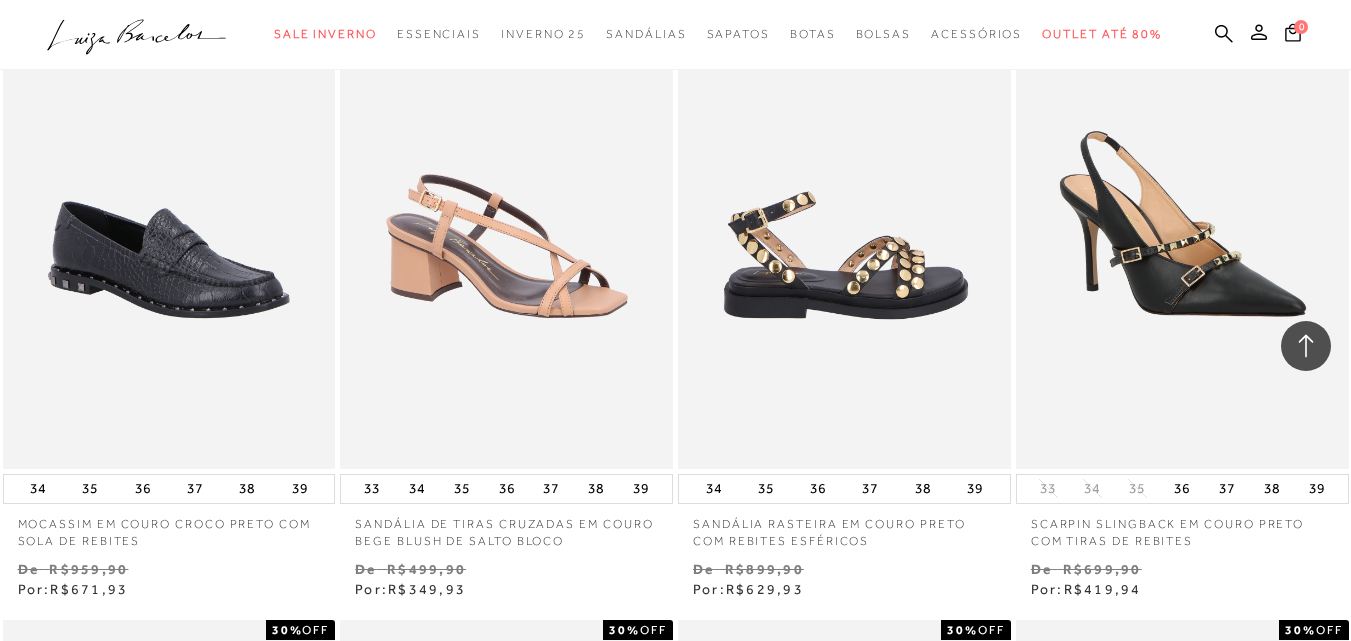 click at bounding box center [845, 219] 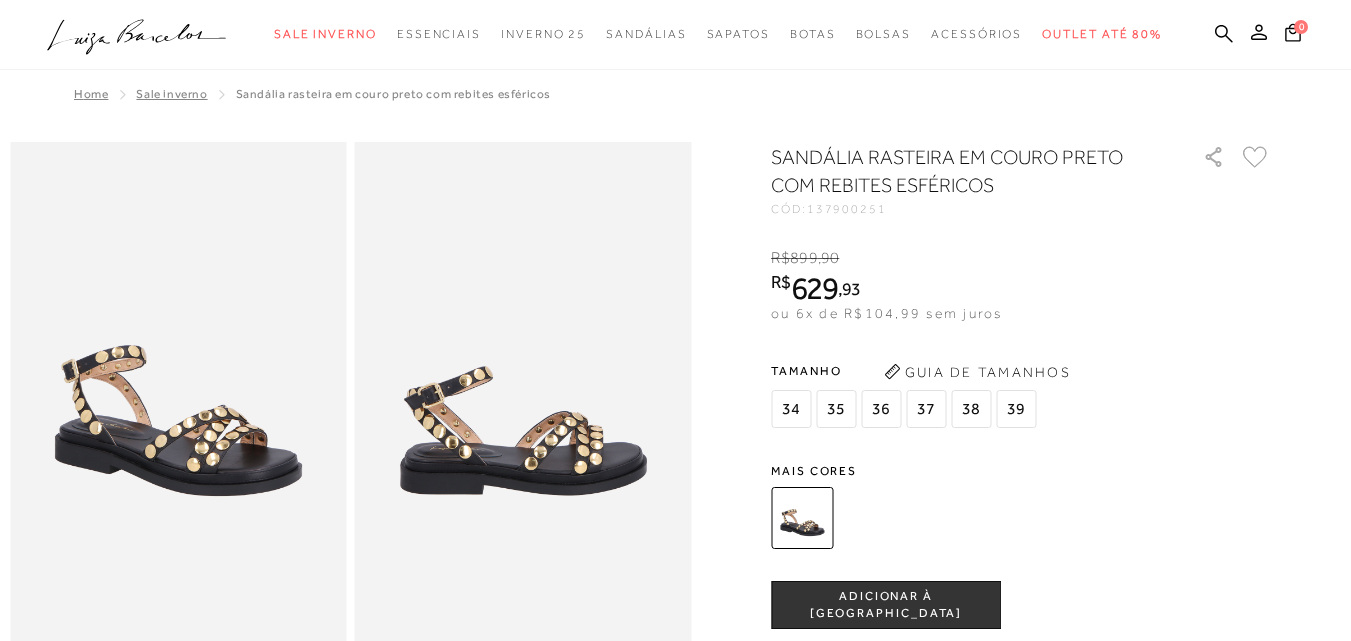 scroll, scrollTop: 0, scrollLeft: 0, axis: both 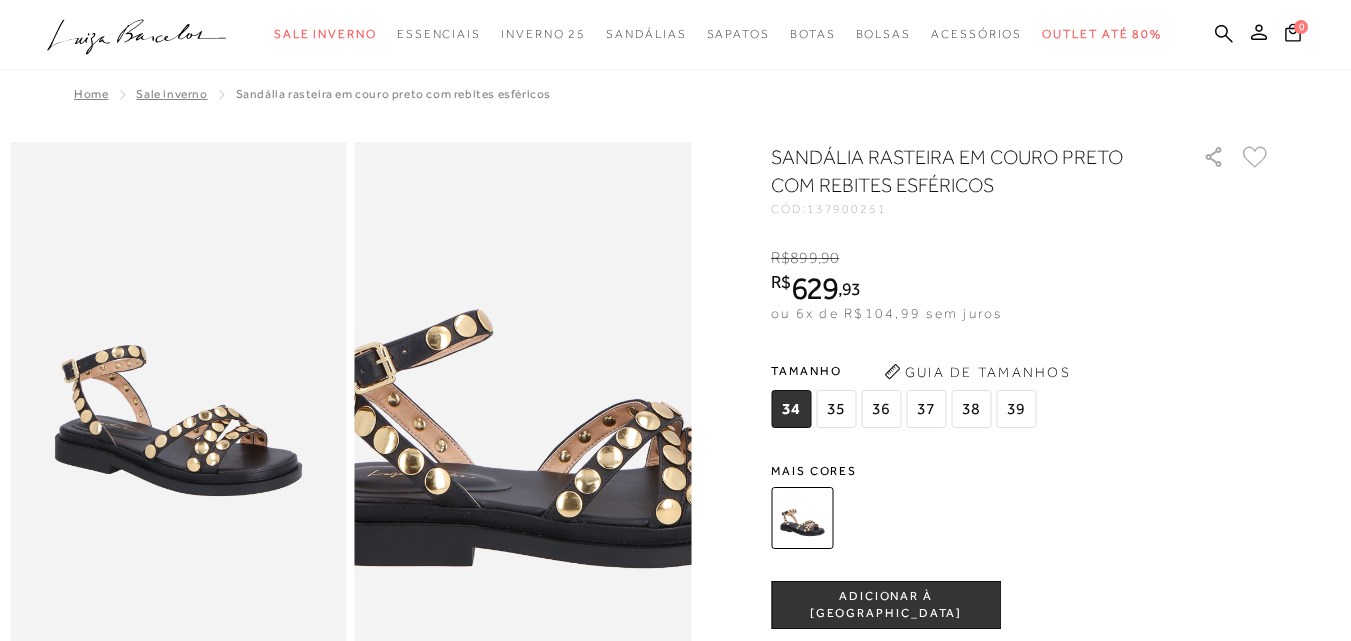 click at bounding box center (552, 366) 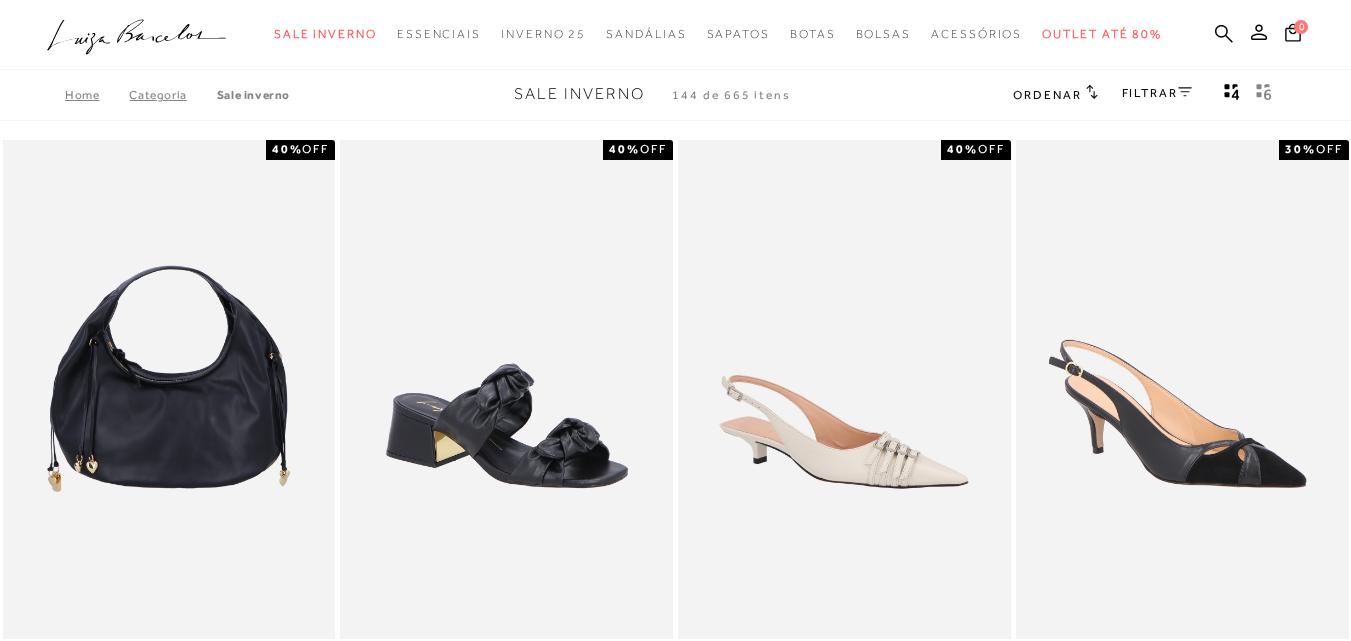 scroll, scrollTop: 25784, scrollLeft: 0, axis: vertical 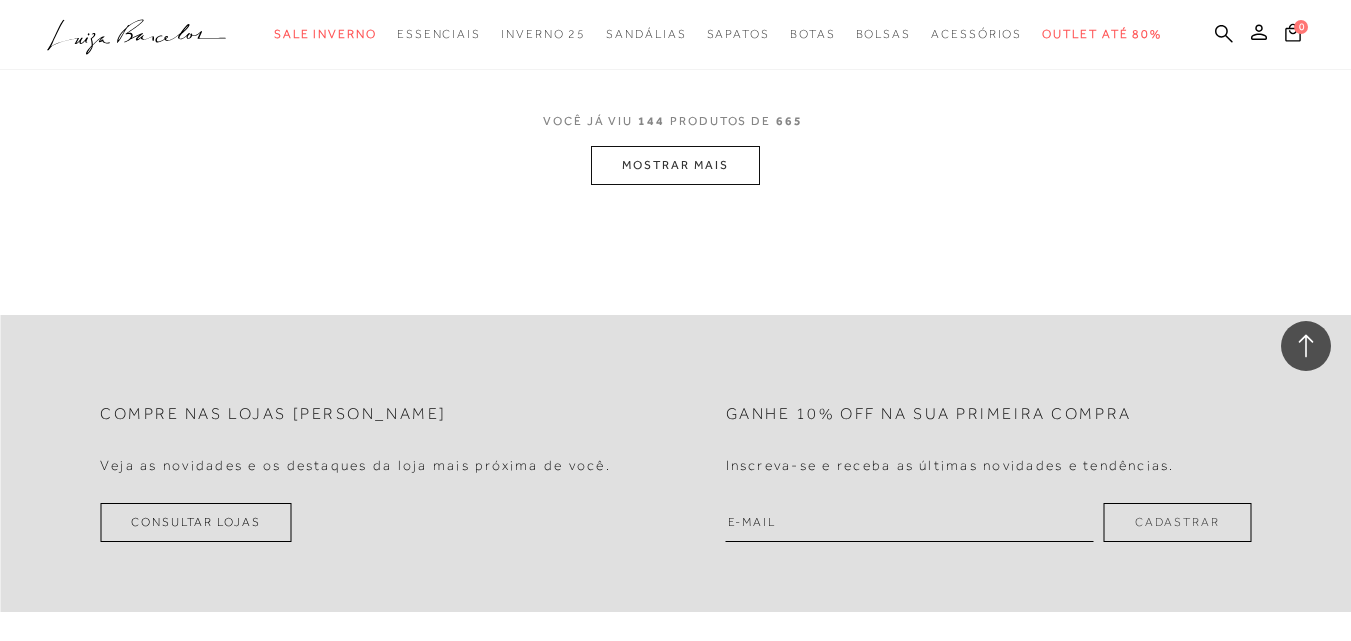 click on "MOSTRAR MAIS" at bounding box center (675, 165) 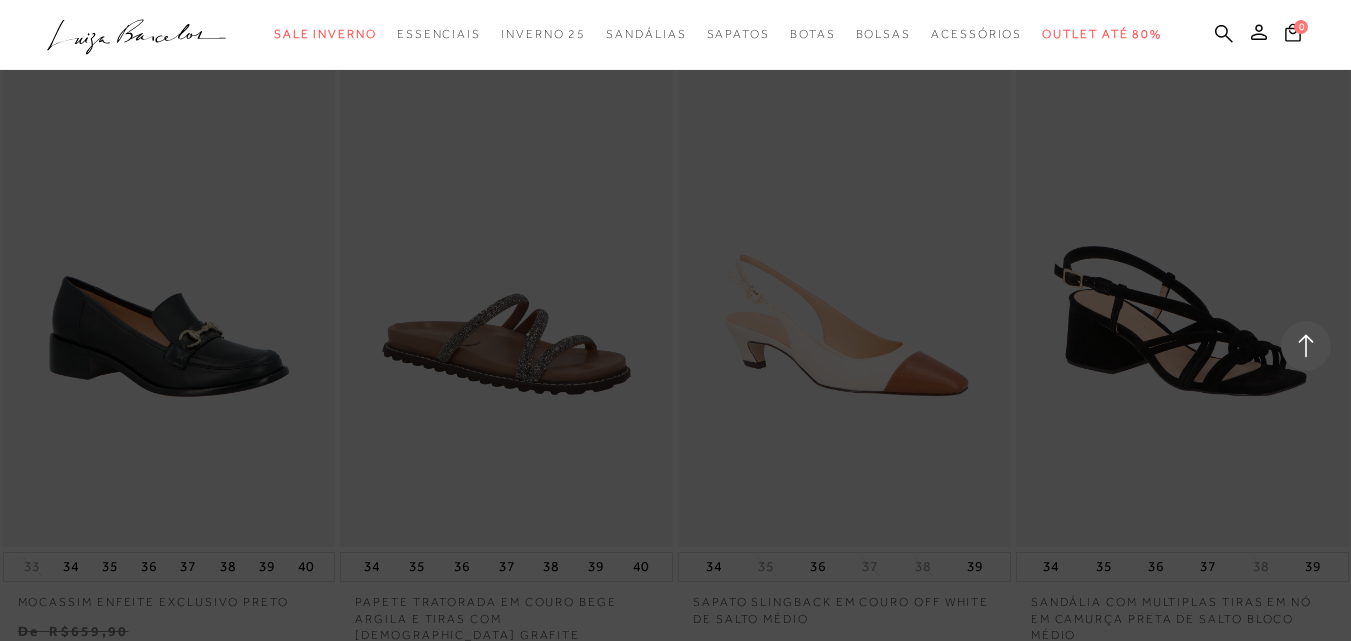 scroll, scrollTop: 31575, scrollLeft: 0, axis: vertical 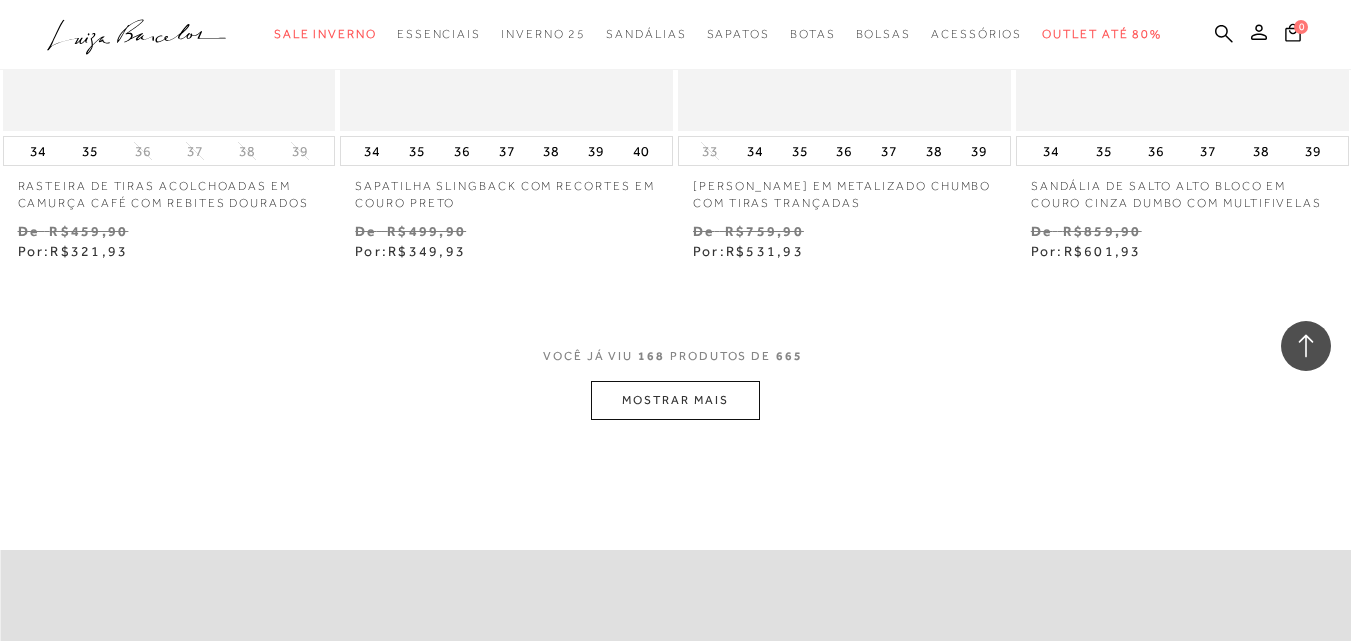 click on "MOSTRAR MAIS" at bounding box center [675, 400] 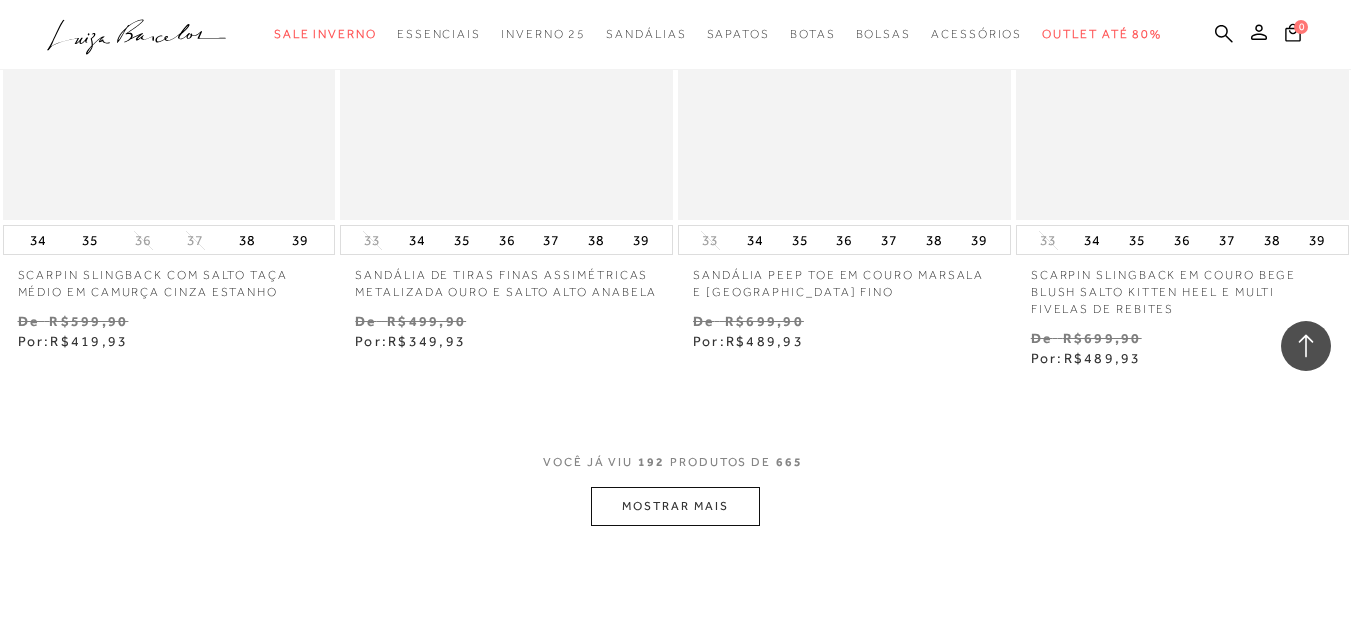 scroll, scrollTop: 35265, scrollLeft: 0, axis: vertical 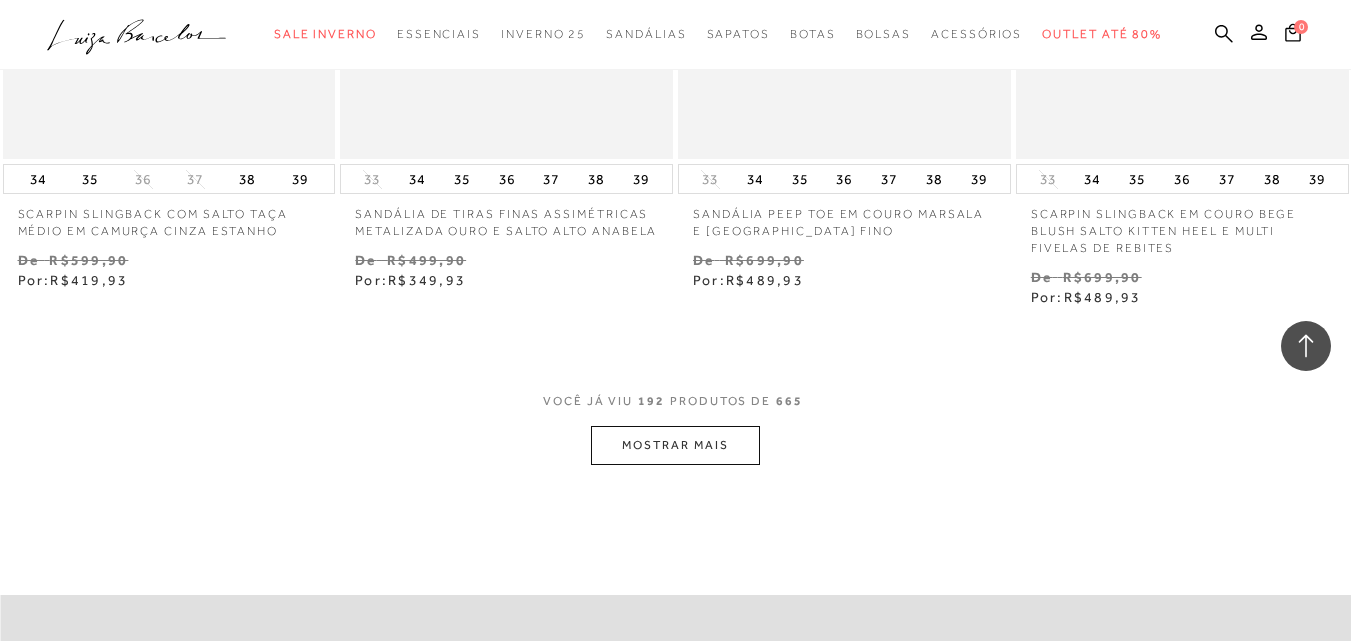 click on "MOSTRAR MAIS" at bounding box center (675, 445) 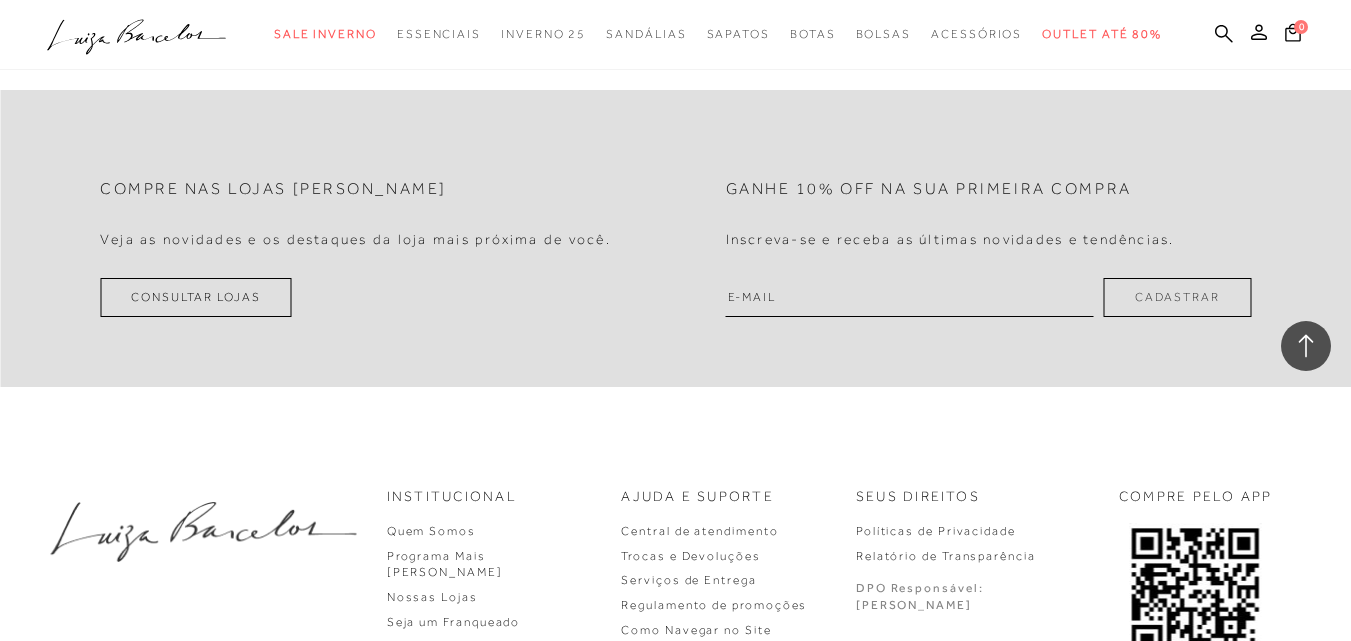 scroll, scrollTop: 39671, scrollLeft: 0, axis: vertical 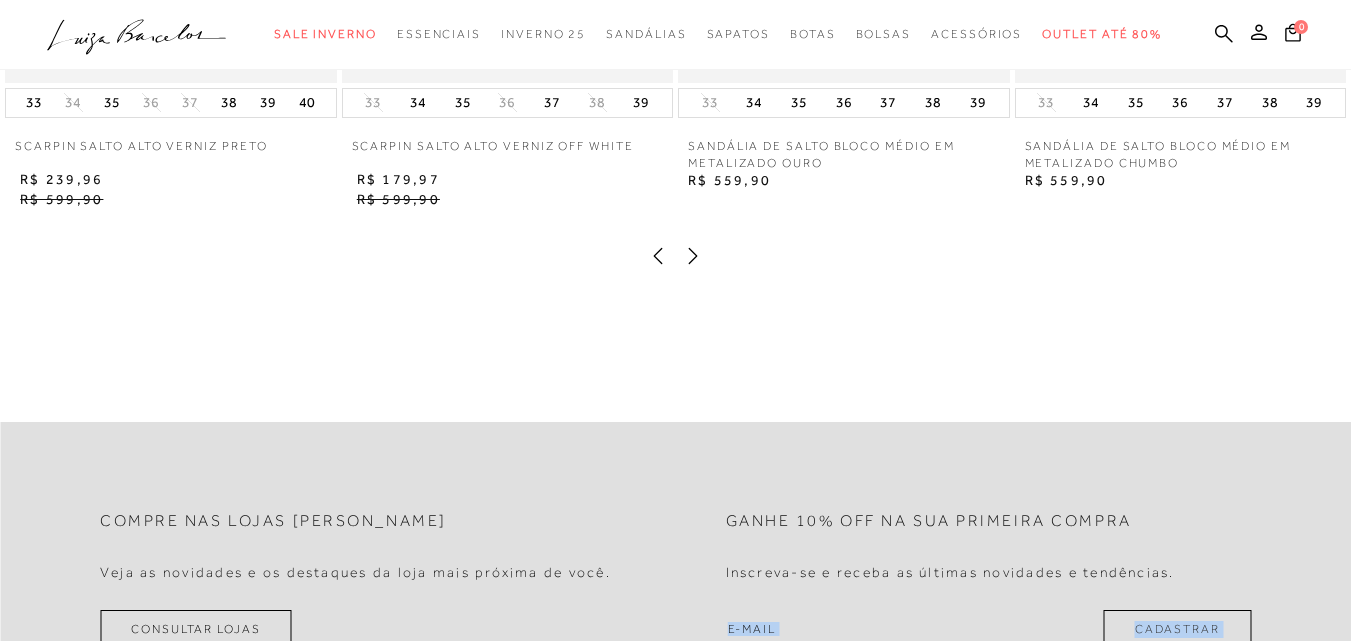 drag, startPoint x: 1339, startPoint y: 430, endPoint x: 1365, endPoint y: 208, distance: 223.51733 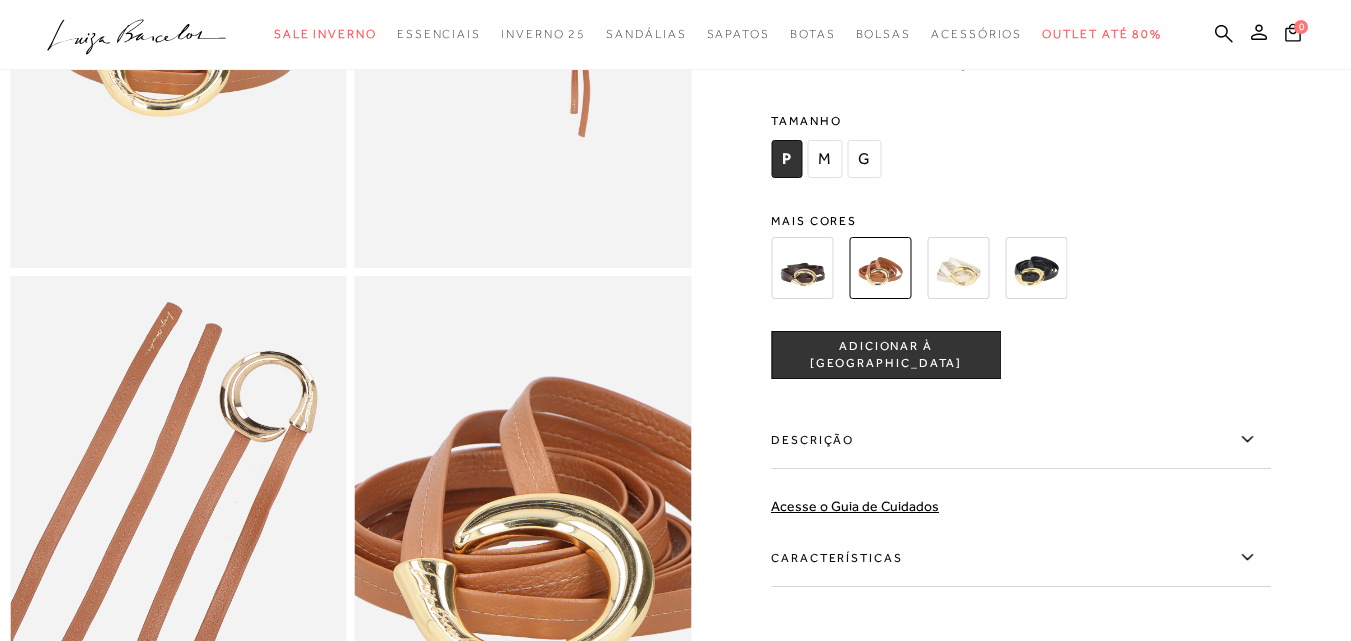 scroll, scrollTop: 333, scrollLeft: 0, axis: vertical 